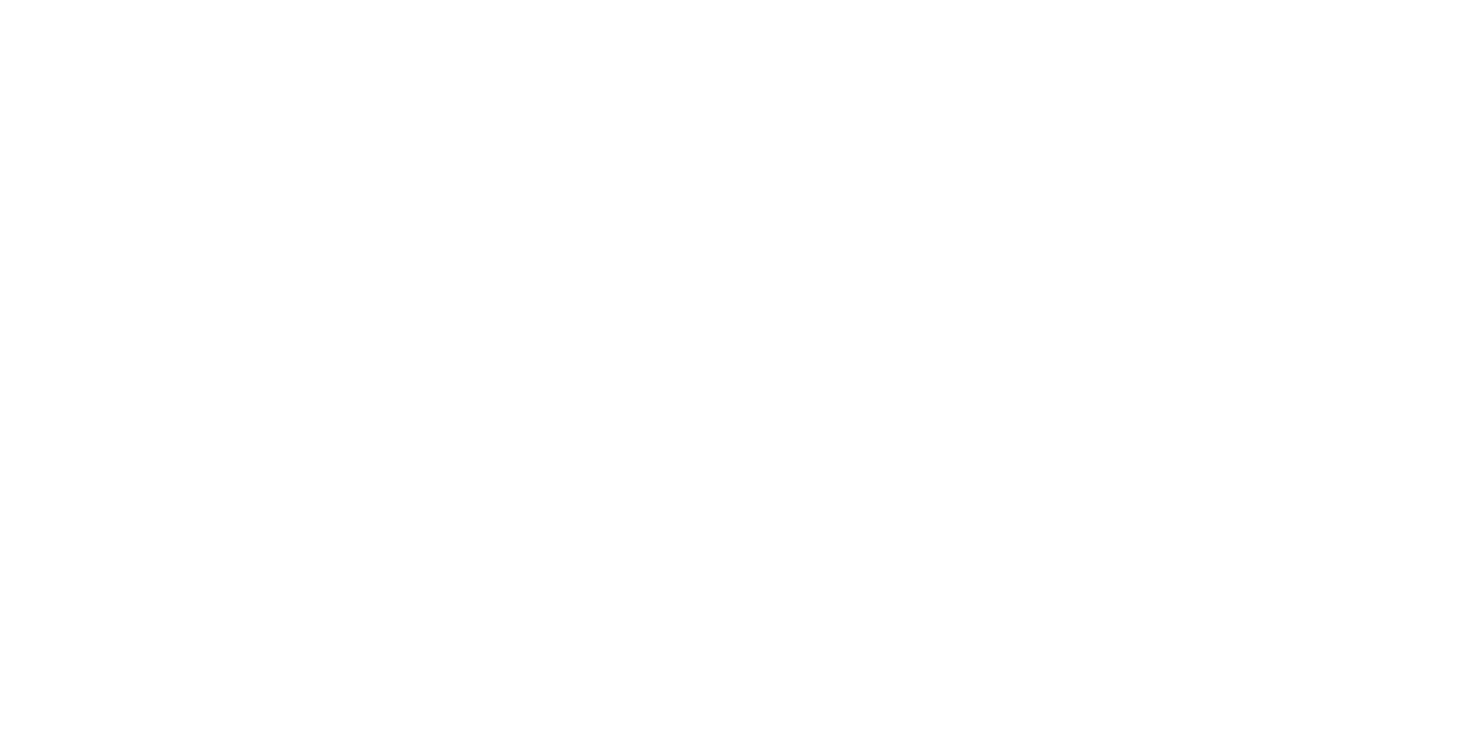 scroll, scrollTop: 0, scrollLeft: 0, axis: both 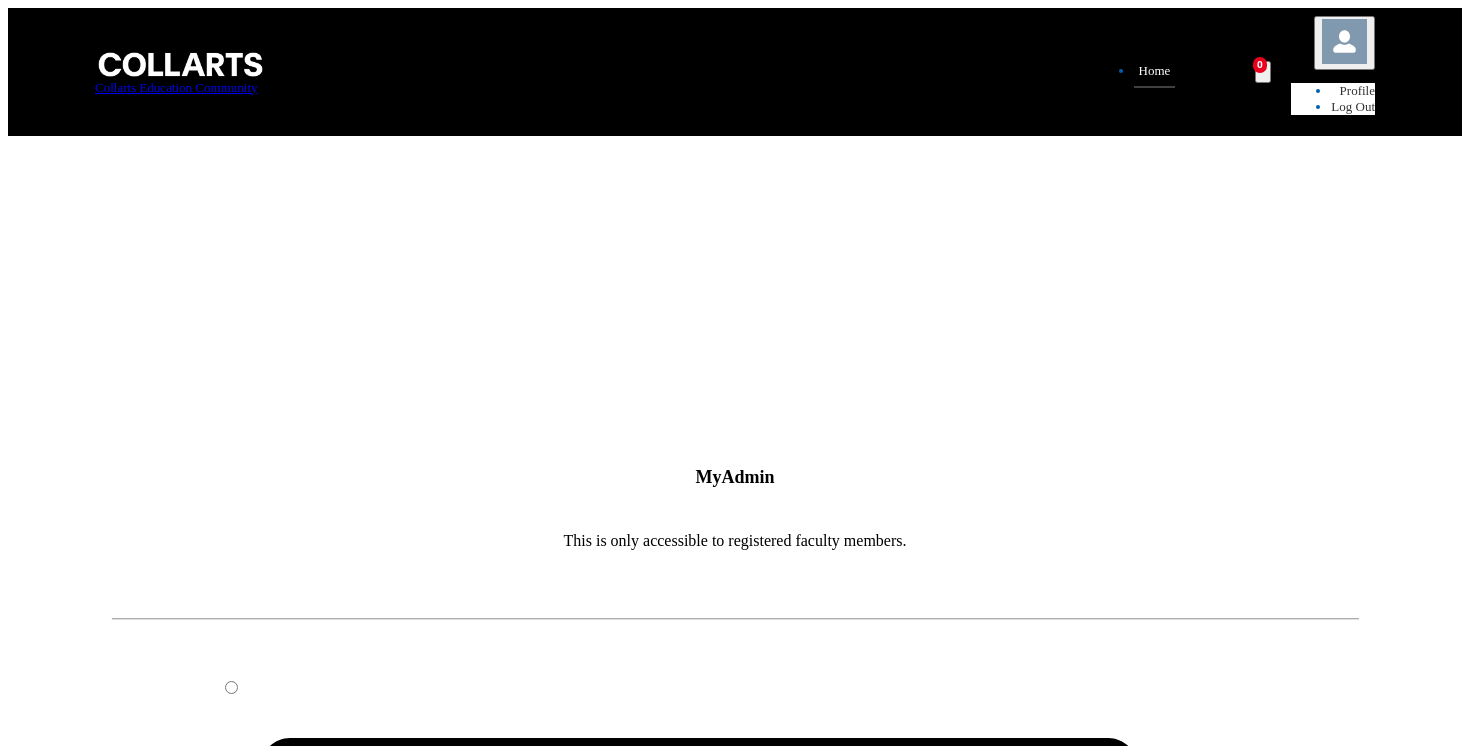 click on "ATTENDANCE" at bounding box center (263, 1748) 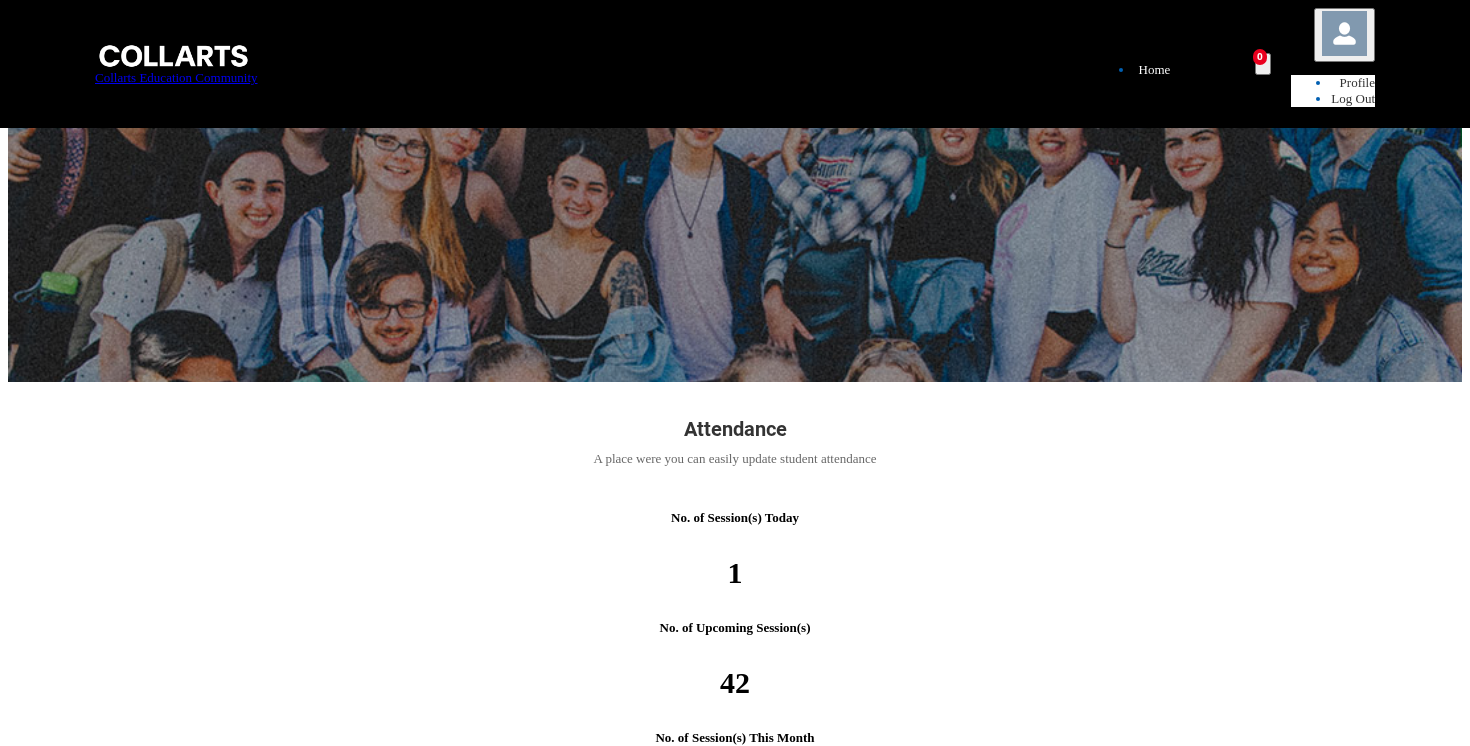 scroll, scrollTop: 58, scrollLeft: 0, axis: vertical 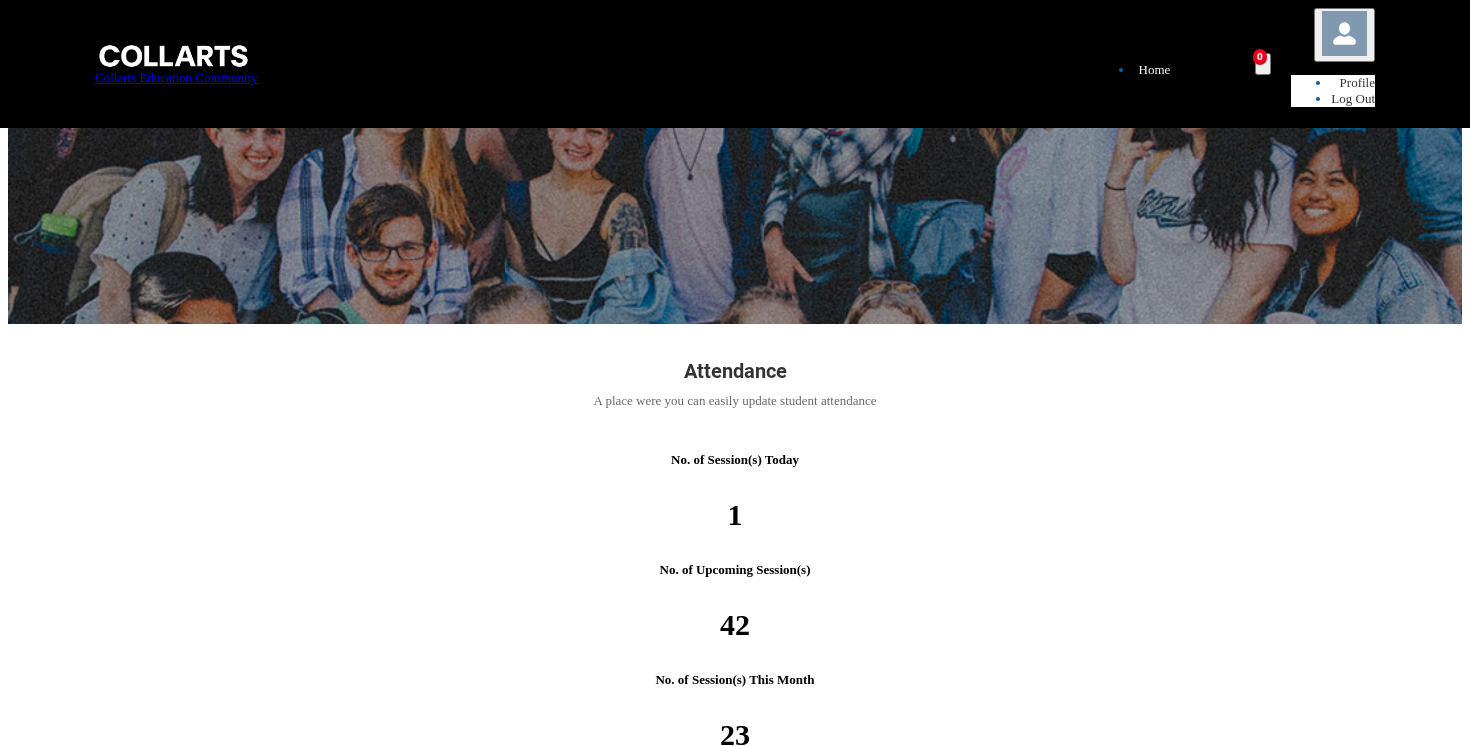click on "Attendance" at bounding box center (176, 2307) 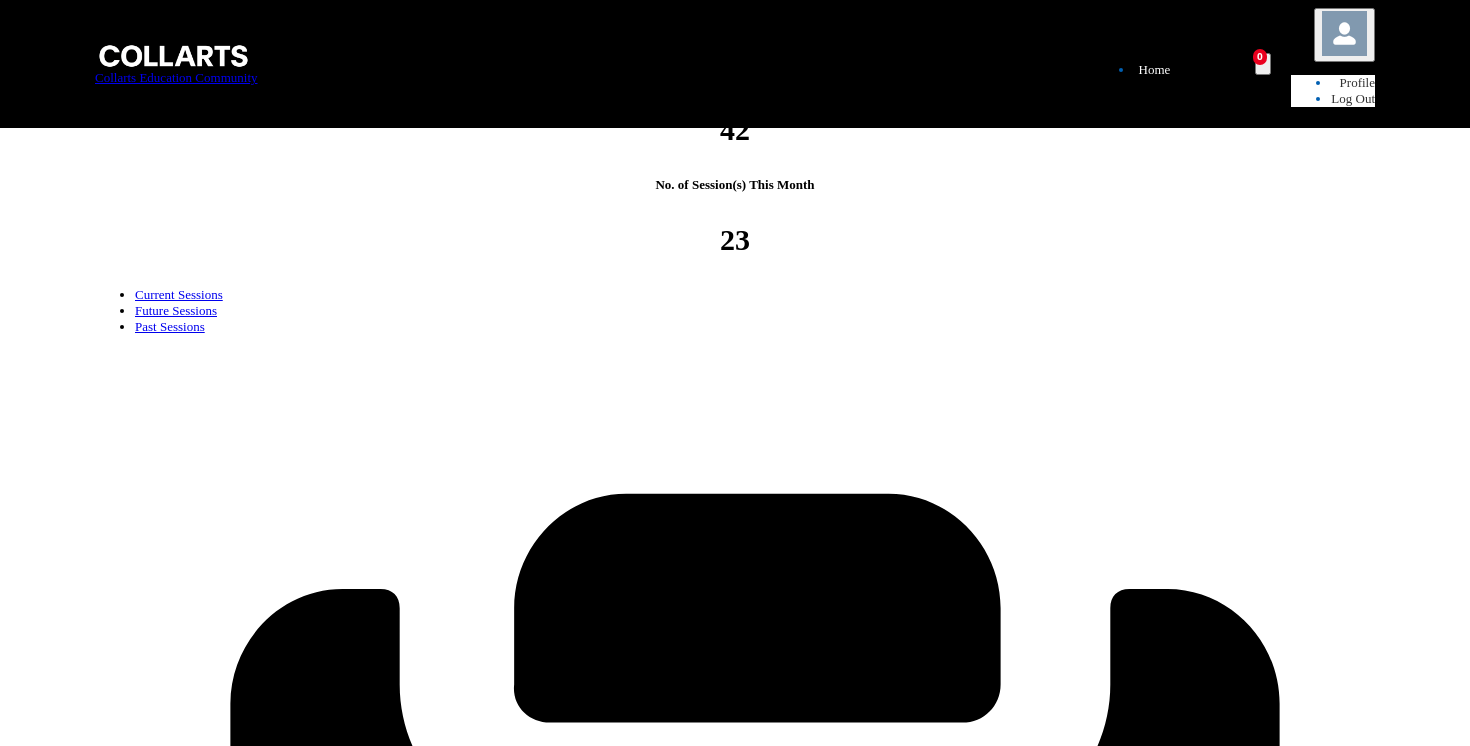scroll, scrollTop: 582, scrollLeft: 0, axis: vertical 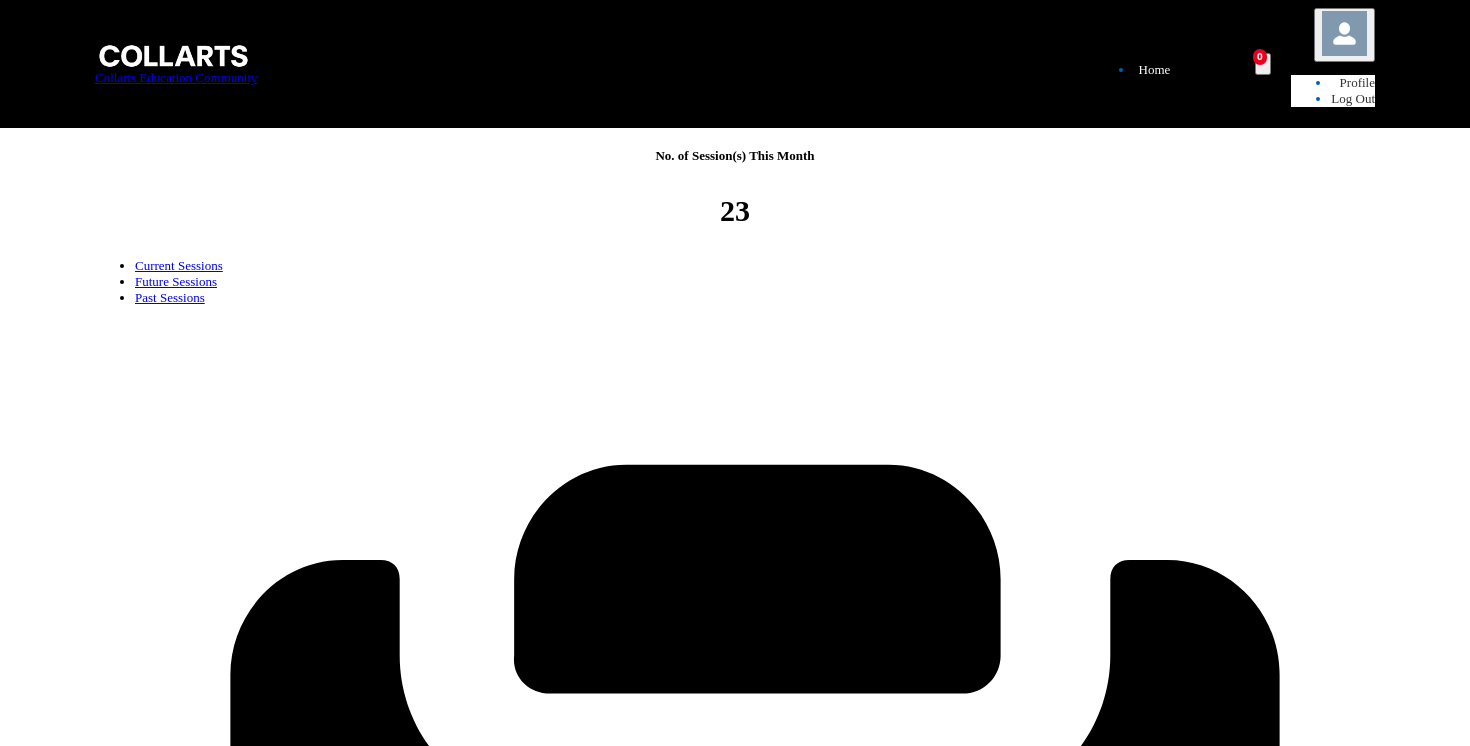 click on "Late" at bounding box center [267, 6353] 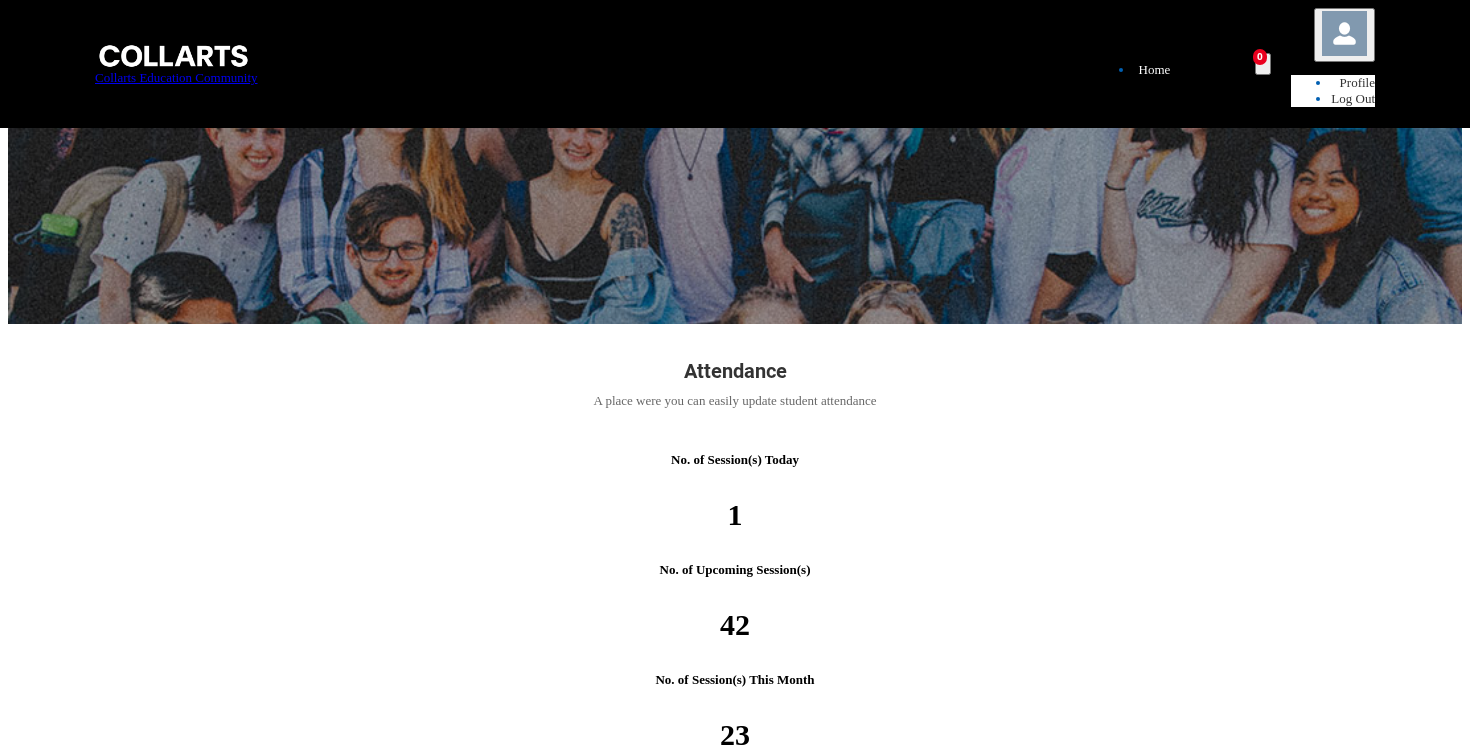 click on "Past Sessions" at bounding box center [170, 821] 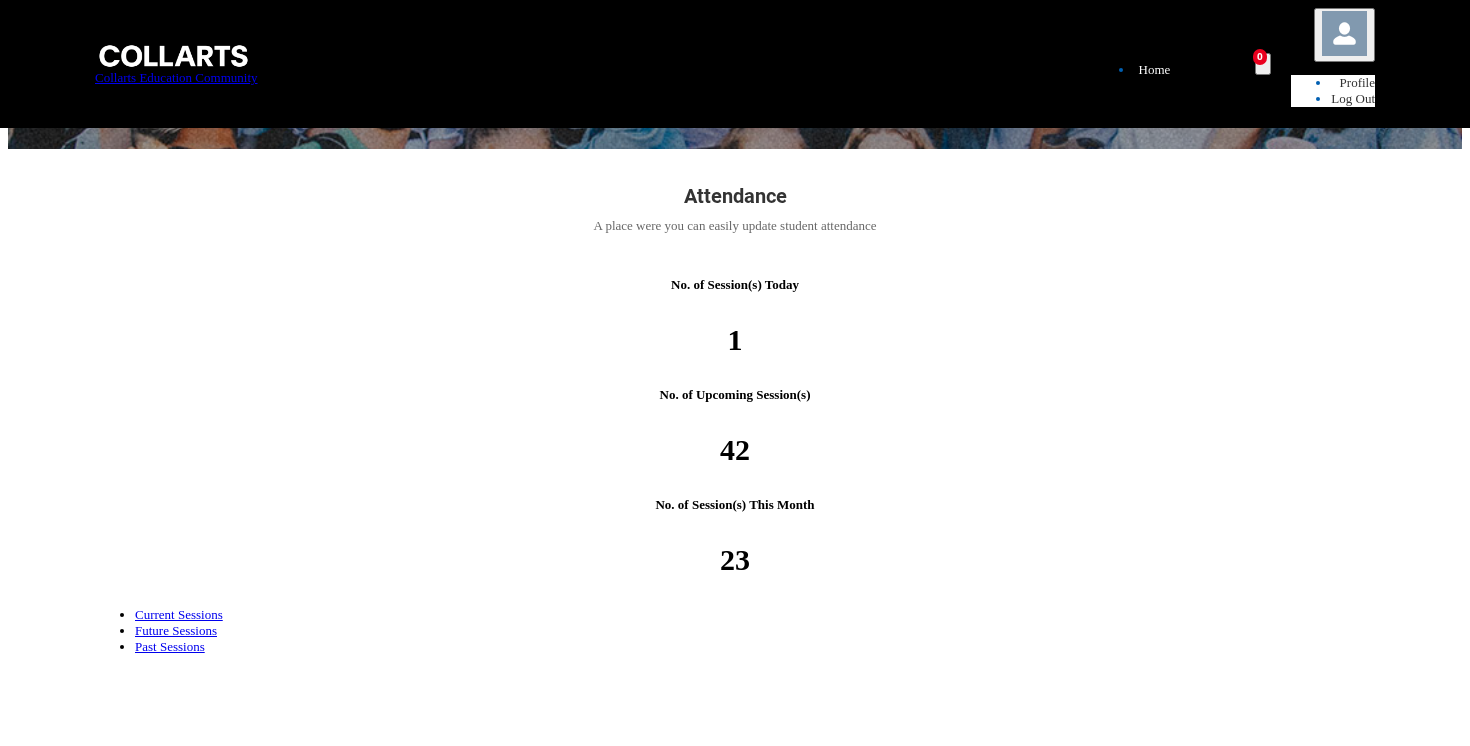 scroll, scrollTop: 245, scrollLeft: 0, axis: vertical 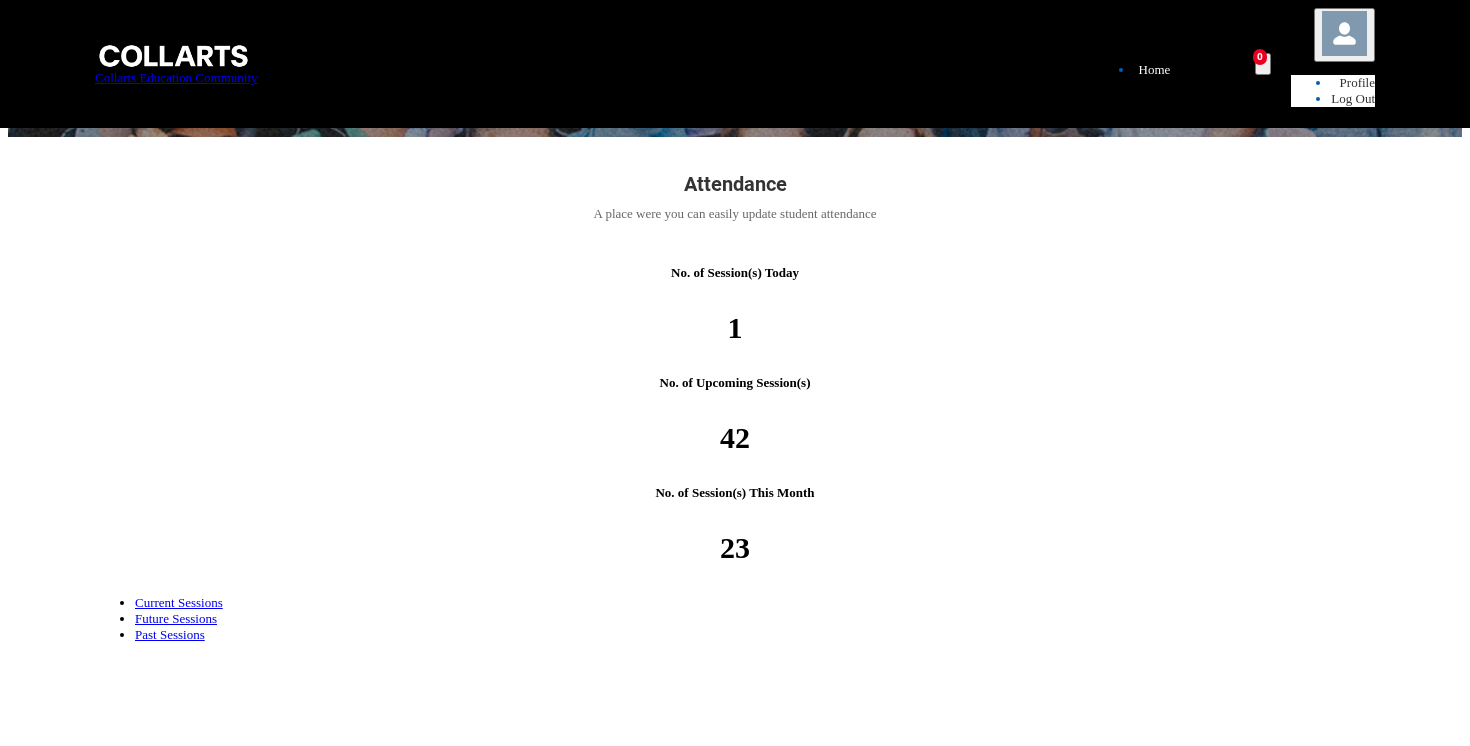 click on "Attendance" at bounding box center (176, 3510) 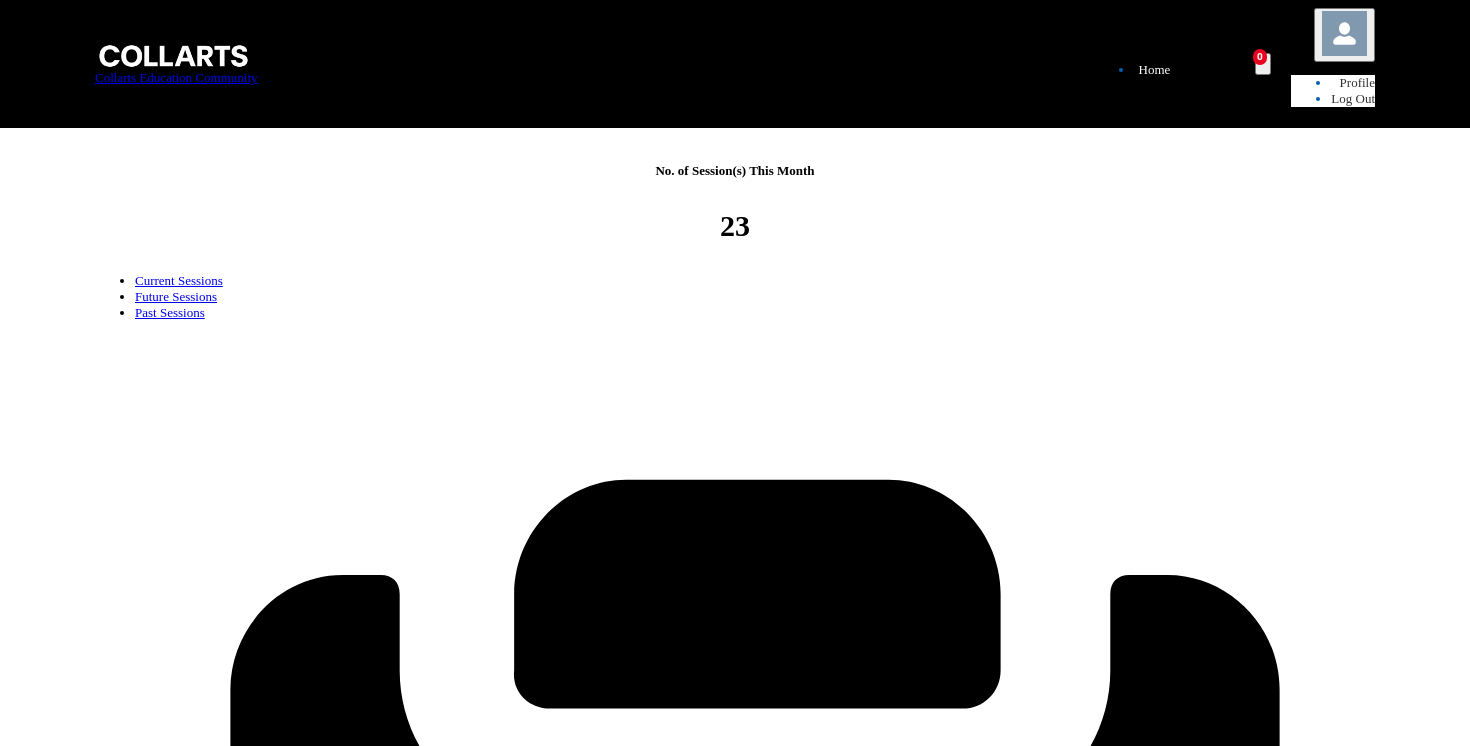 scroll, scrollTop: 569, scrollLeft: 0, axis: vertical 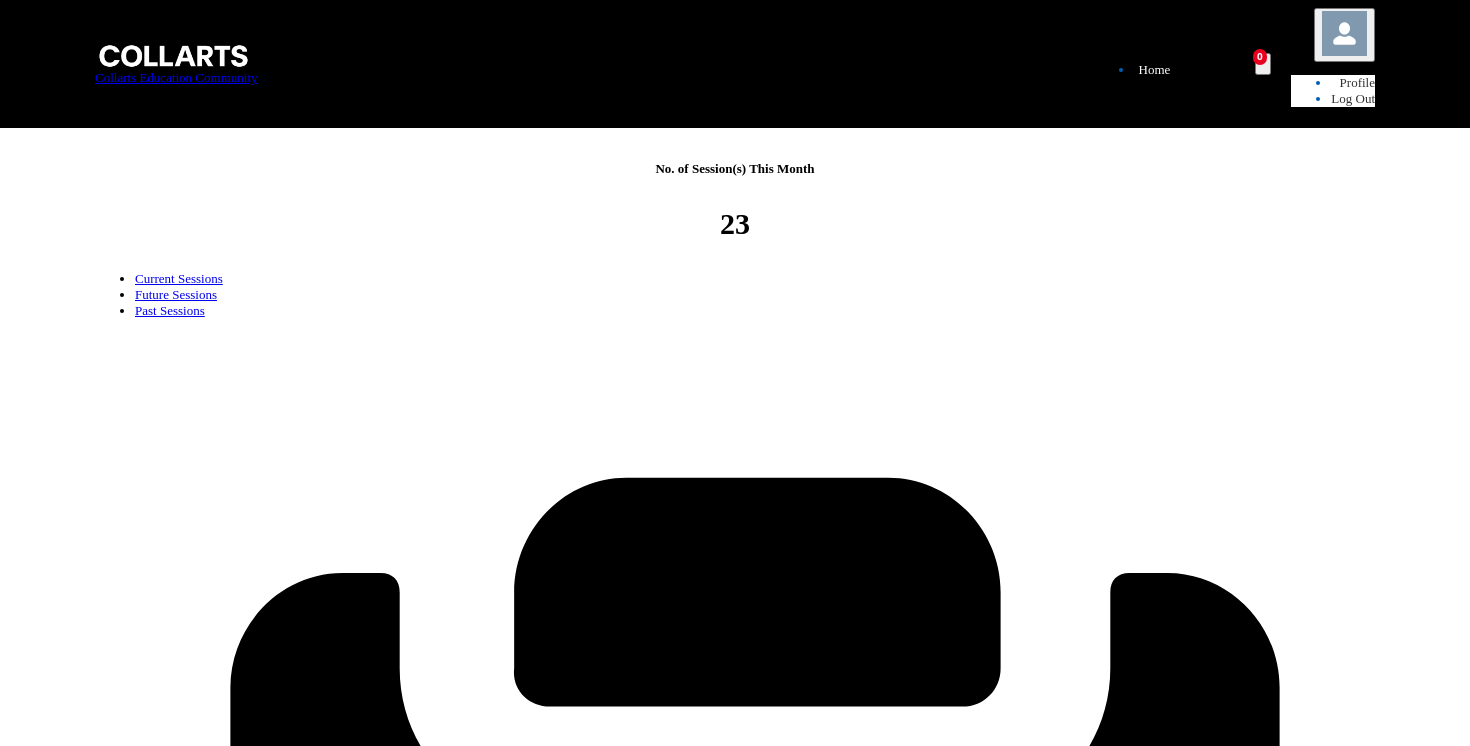 click on "Absent" at bounding box center (216, 479376) 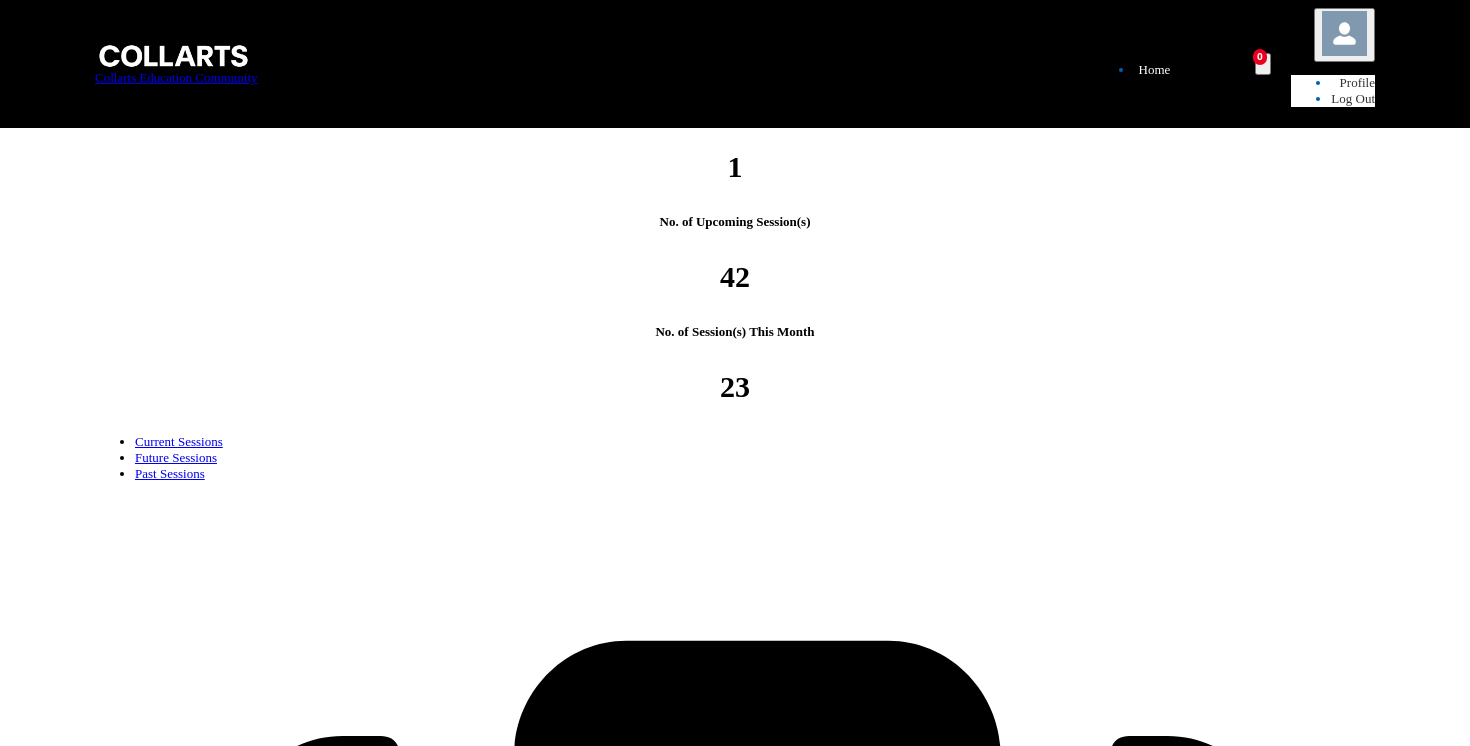 scroll, scrollTop: 434, scrollLeft: 0, axis: vertical 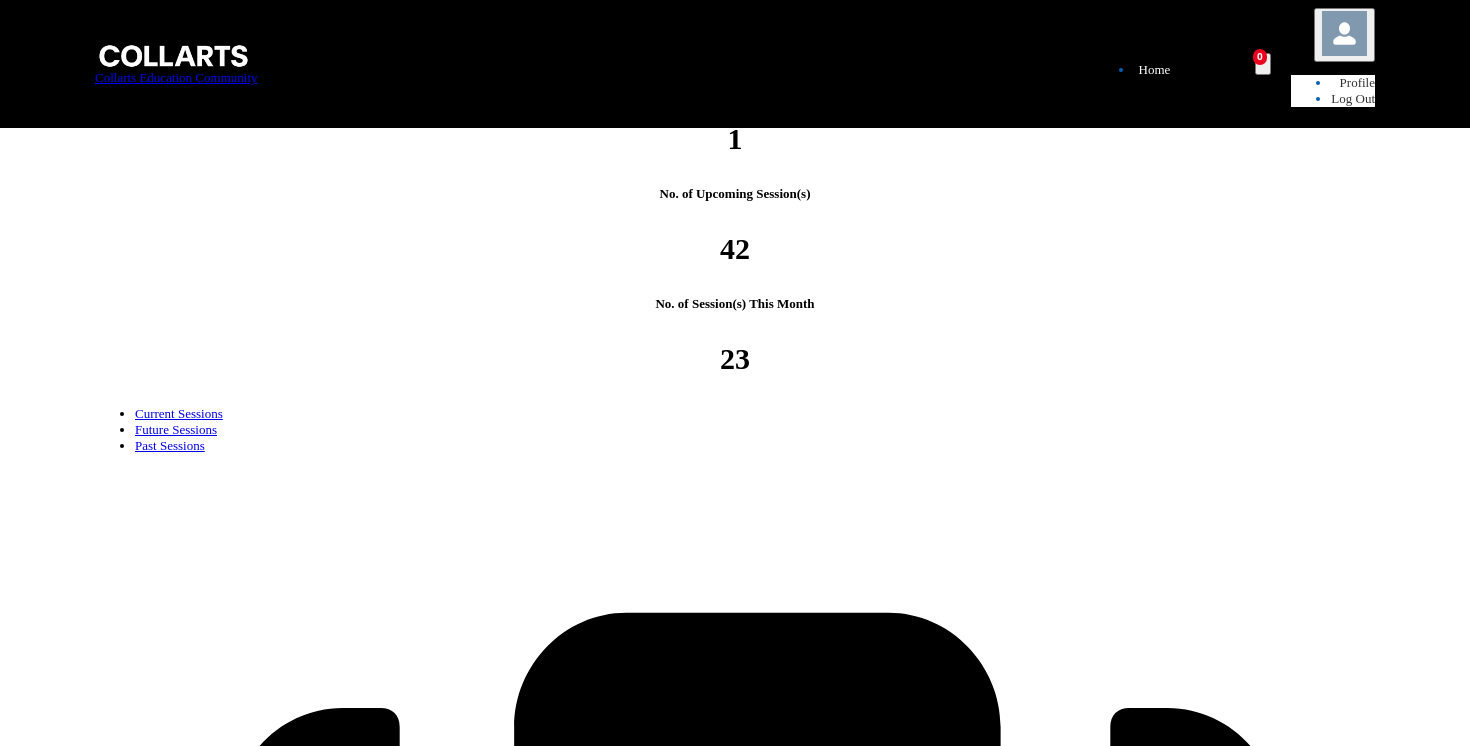 click on "Current Sessions" at bounding box center [179, 413] 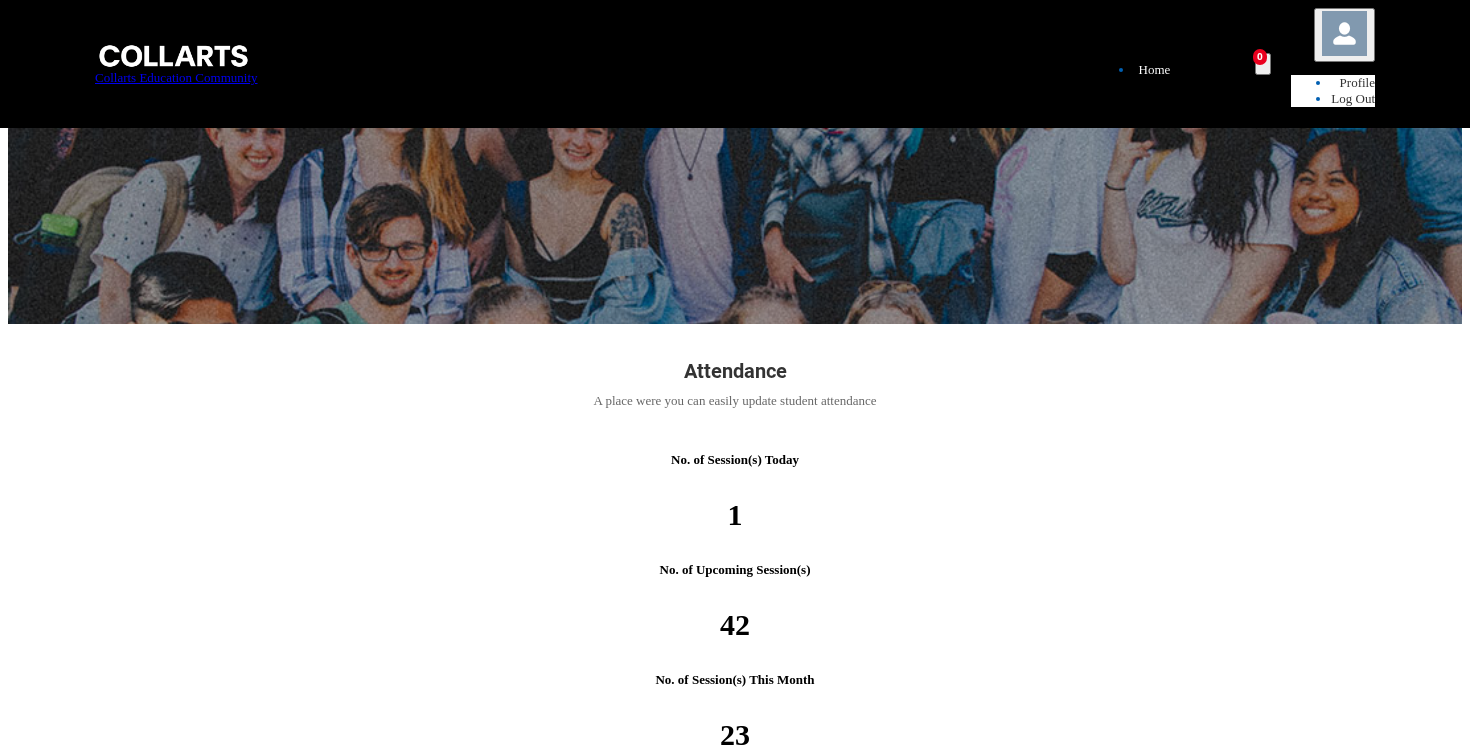 click on "Past Sessions" at bounding box center [170, 821] 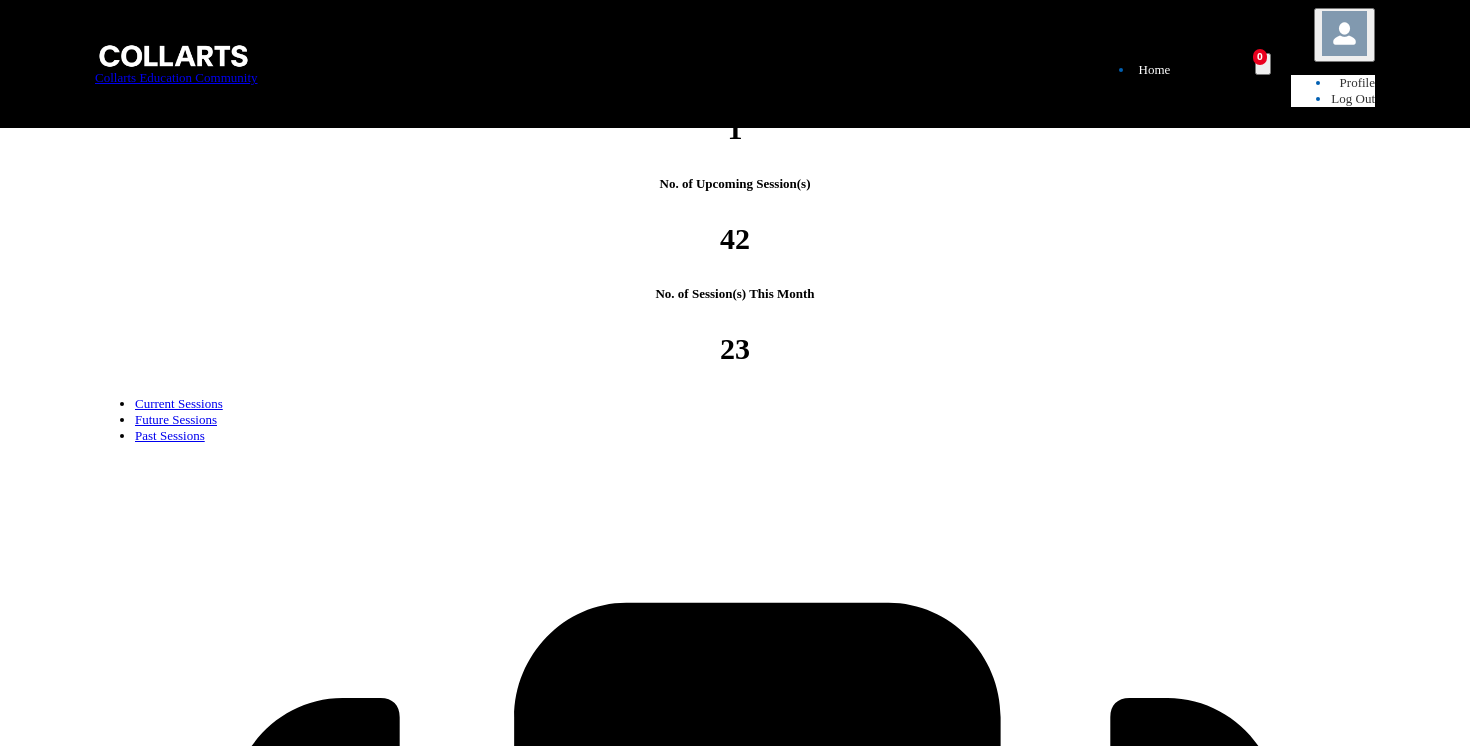 scroll, scrollTop: 440, scrollLeft: 0, axis: vertical 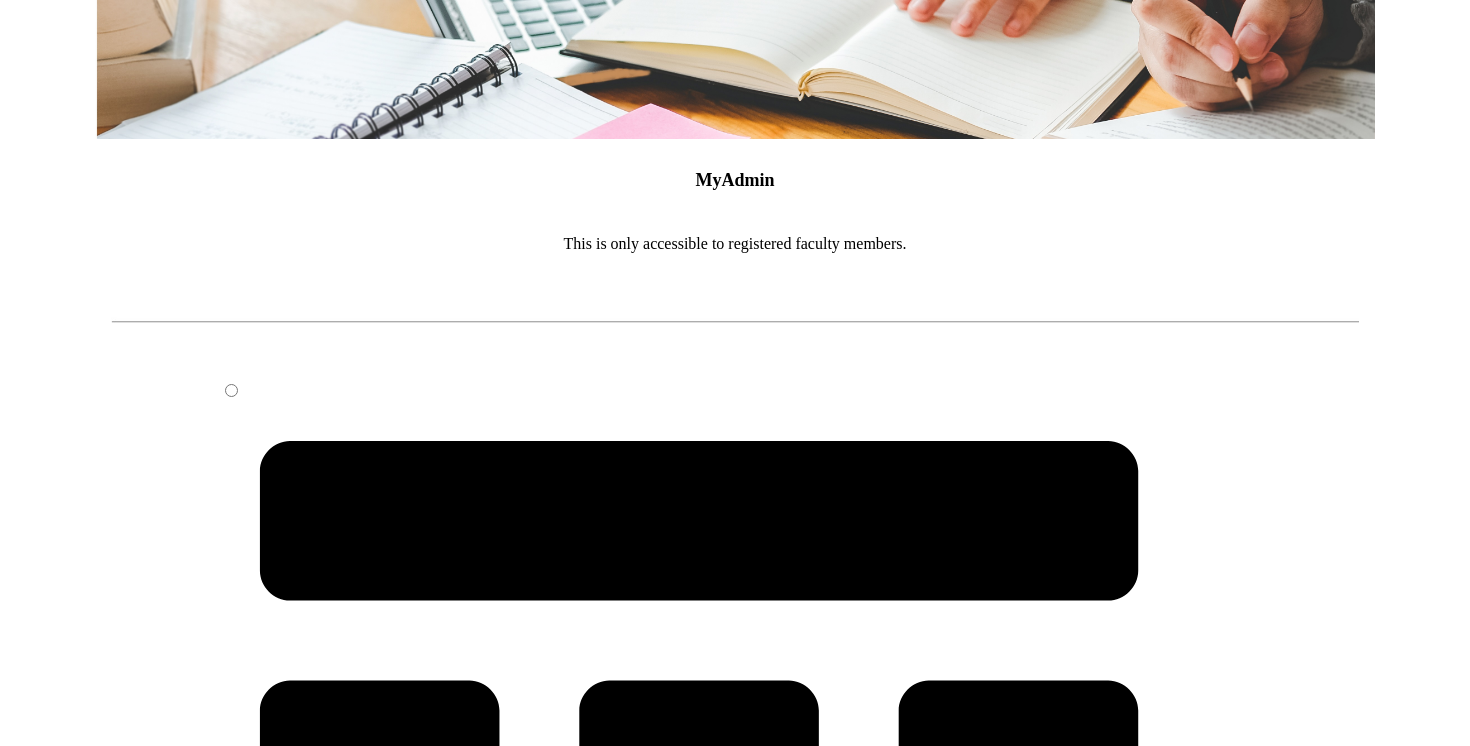 click on "ATTENDANCE" at bounding box center [263, 1451] 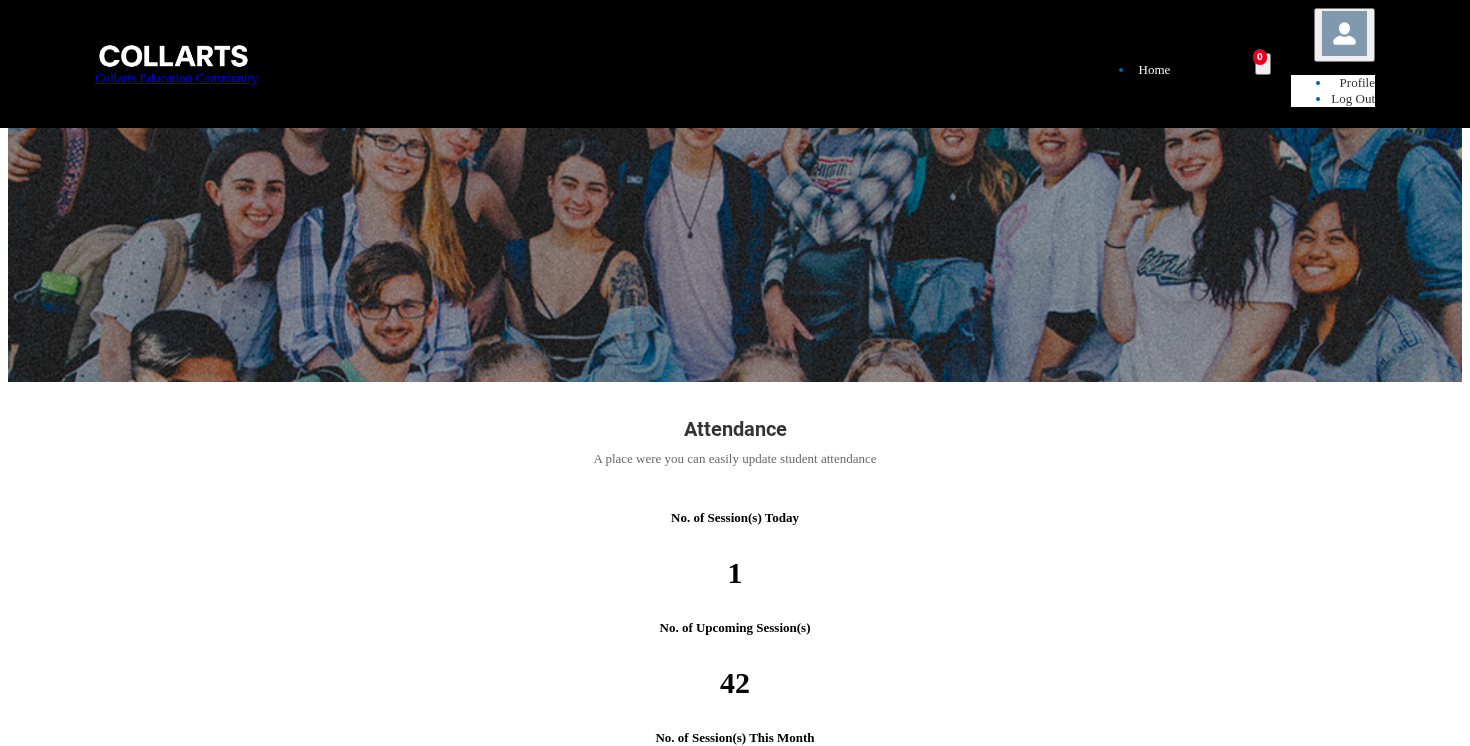 scroll, scrollTop: 58, scrollLeft: 0, axis: vertical 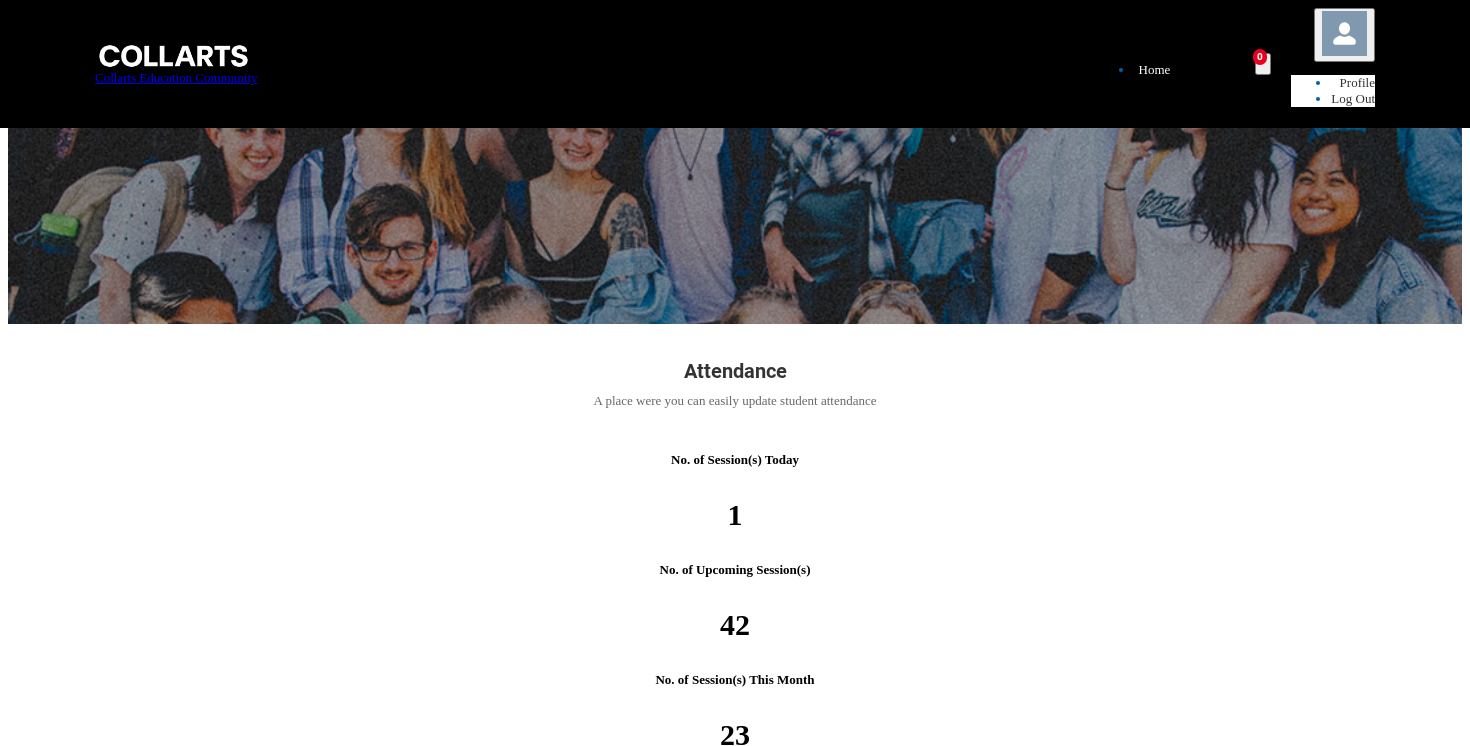 click on "Past Sessions" at bounding box center (170, 821) 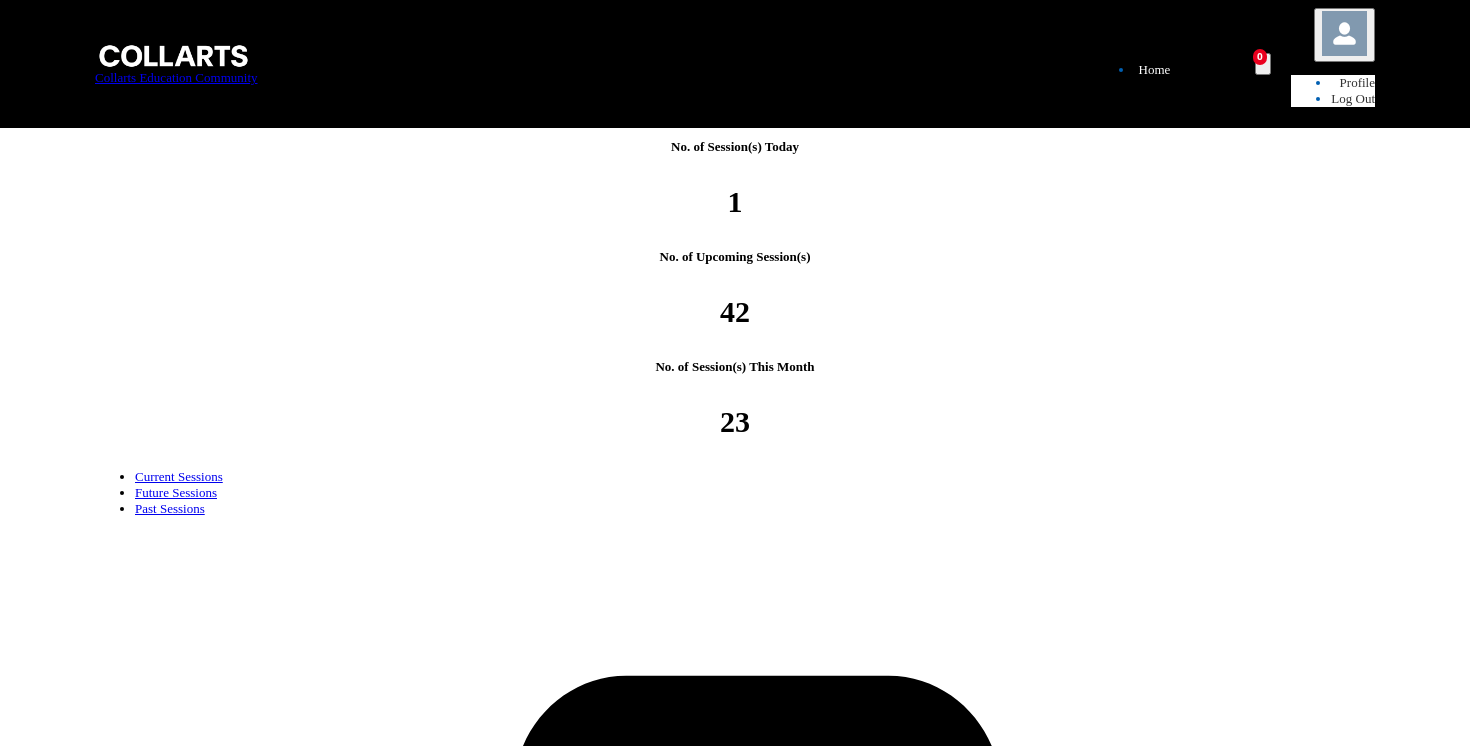 scroll, scrollTop: 372, scrollLeft: 0, axis: vertical 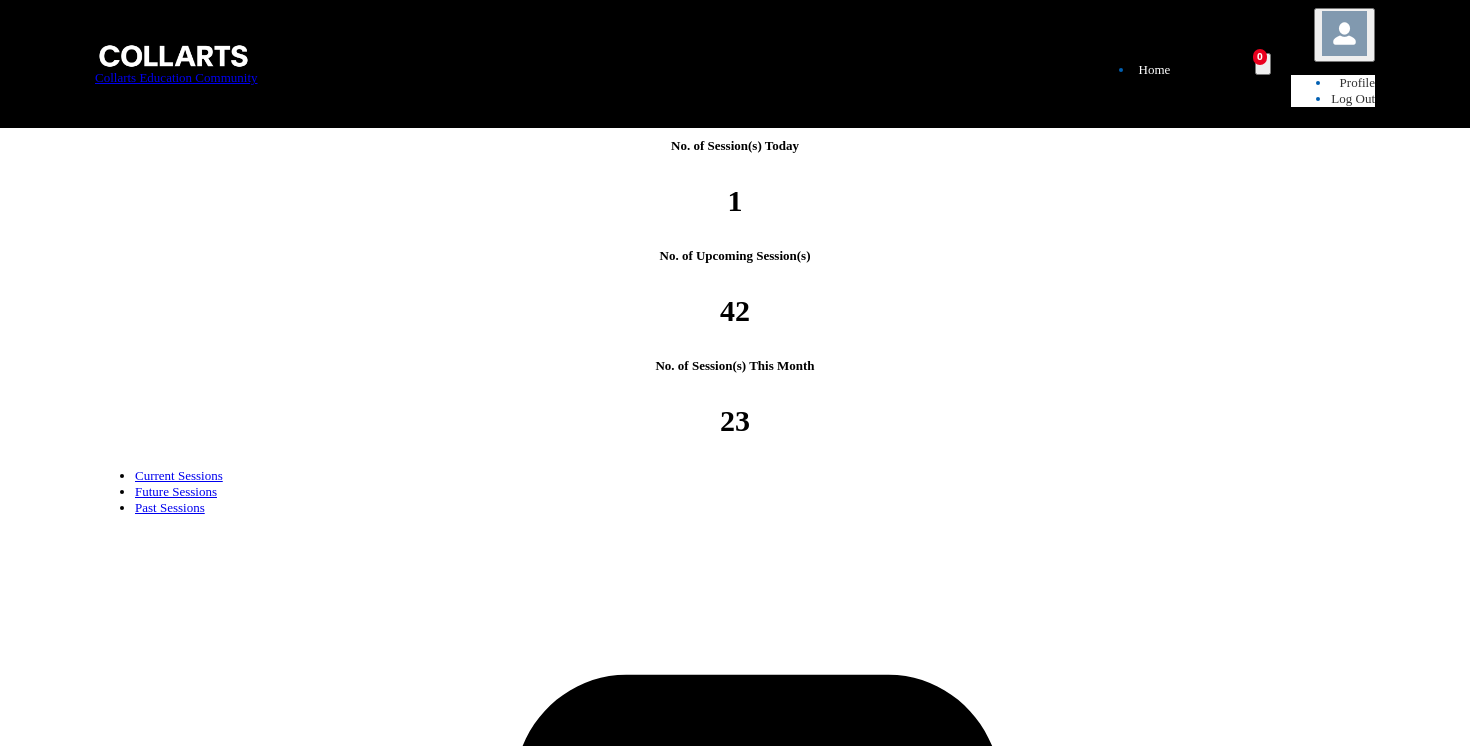 click on "Attendance" at bounding box center (176, 3383) 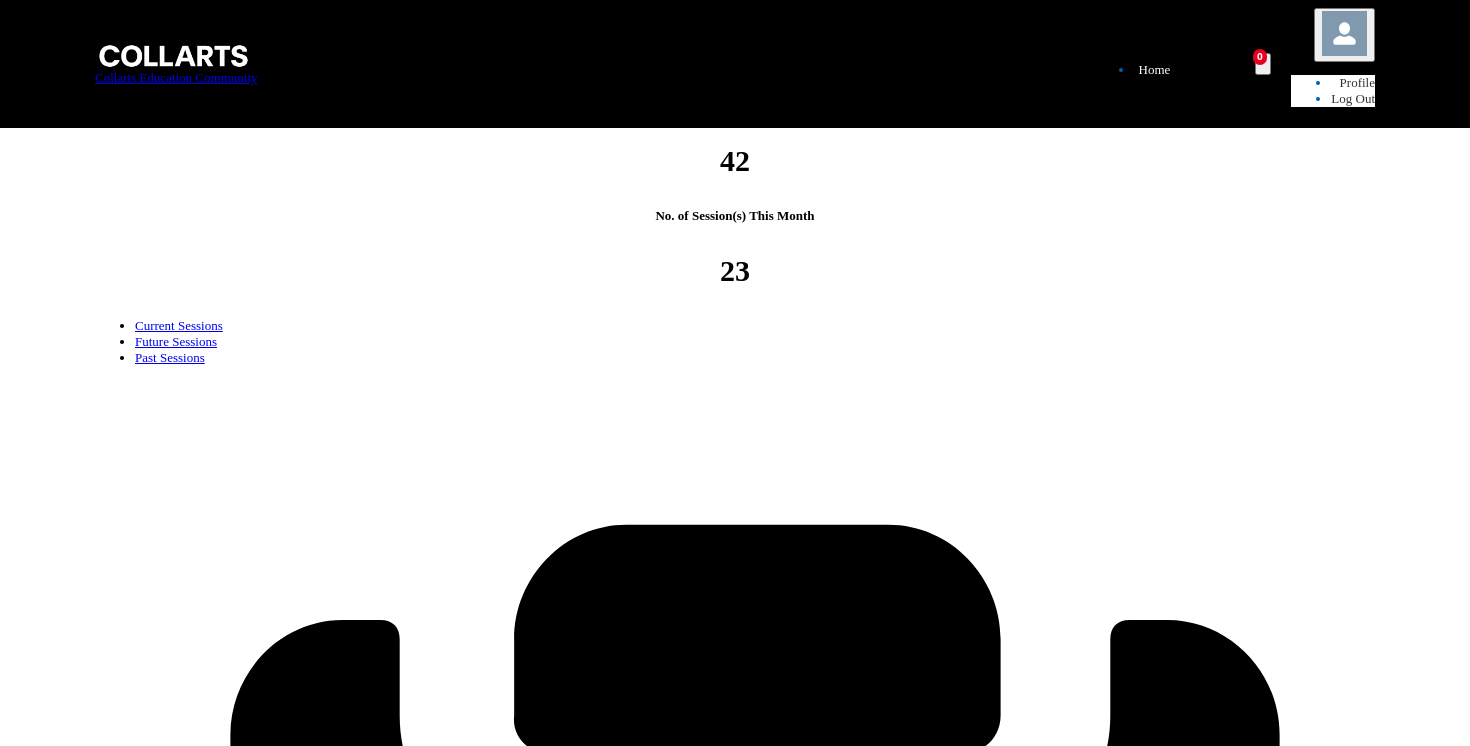 scroll, scrollTop: 633, scrollLeft: 0, axis: vertical 